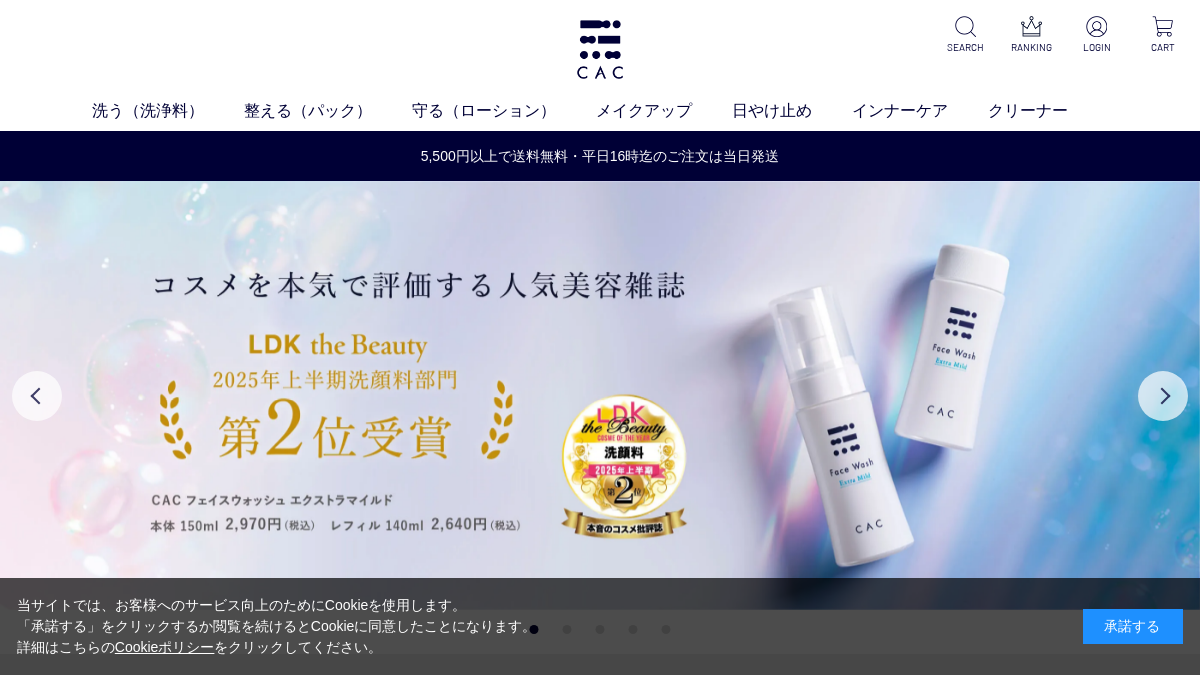 scroll, scrollTop: 0, scrollLeft: 0, axis: both 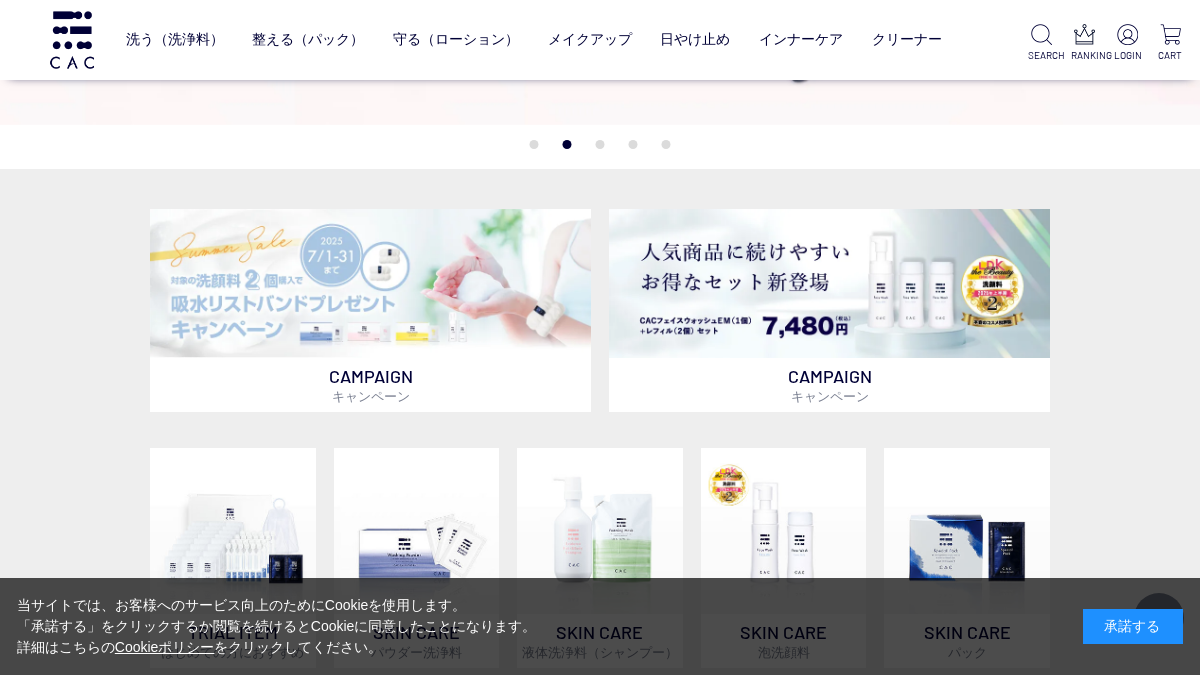 click at bounding box center [370, 284] 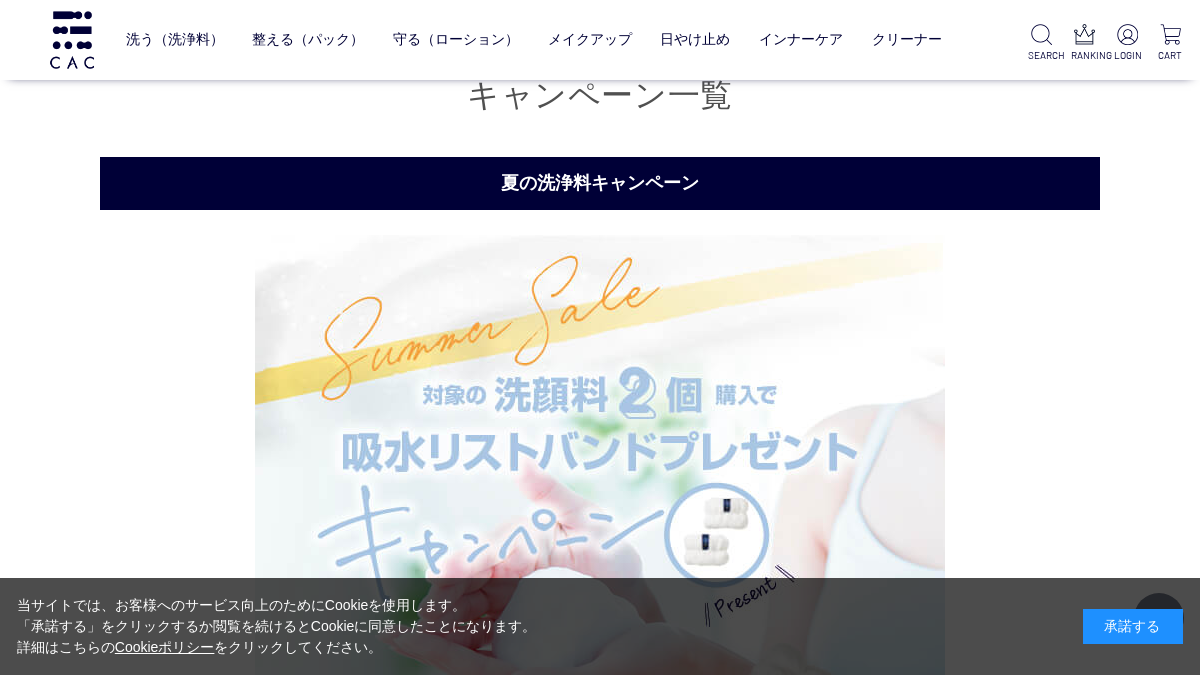 scroll, scrollTop: 156, scrollLeft: 0, axis: vertical 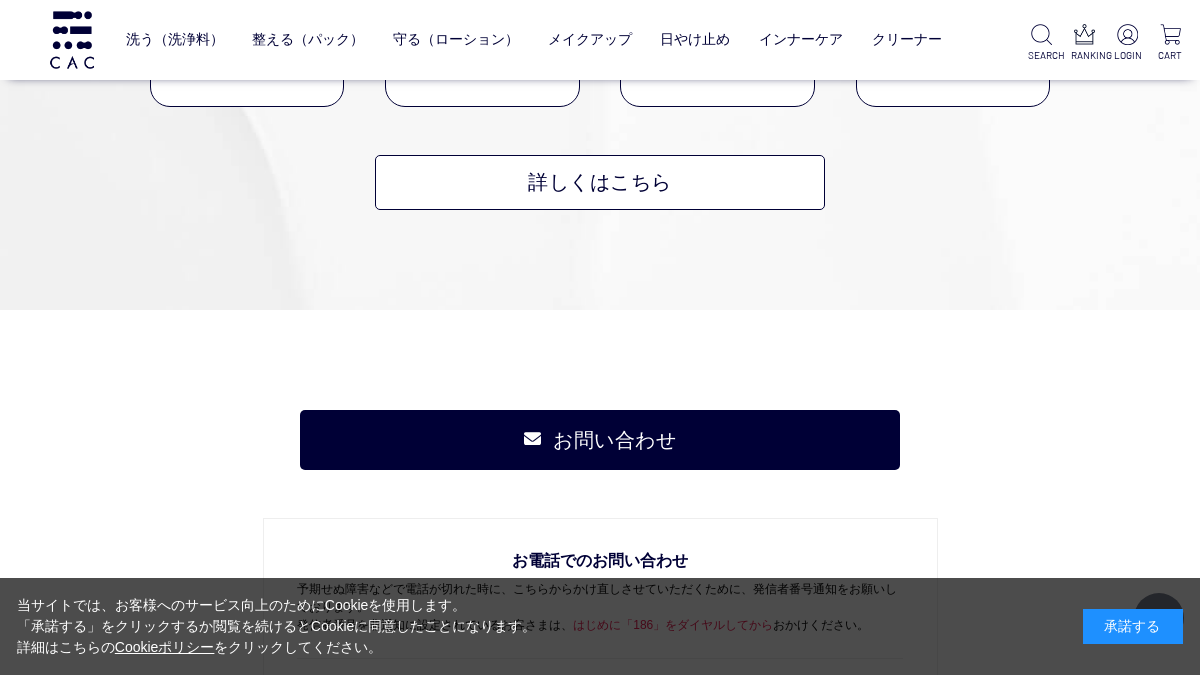 click on "ベース" at bounding box center (397, 81) 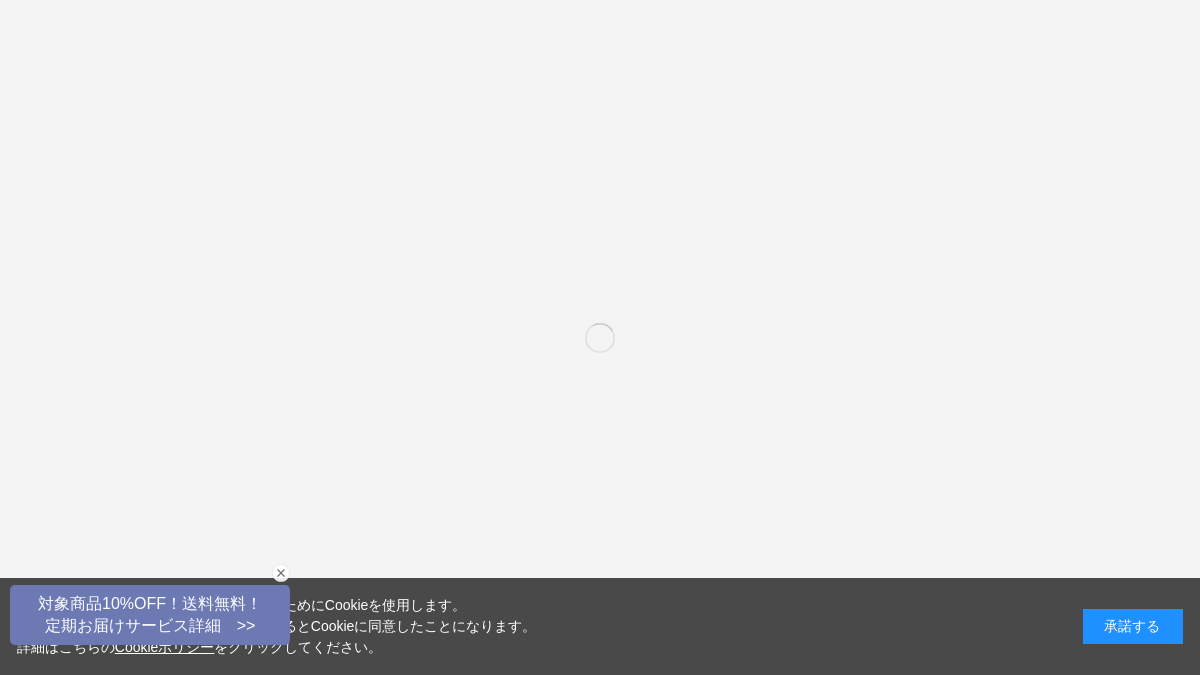 scroll, scrollTop: 0, scrollLeft: 0, axis: both 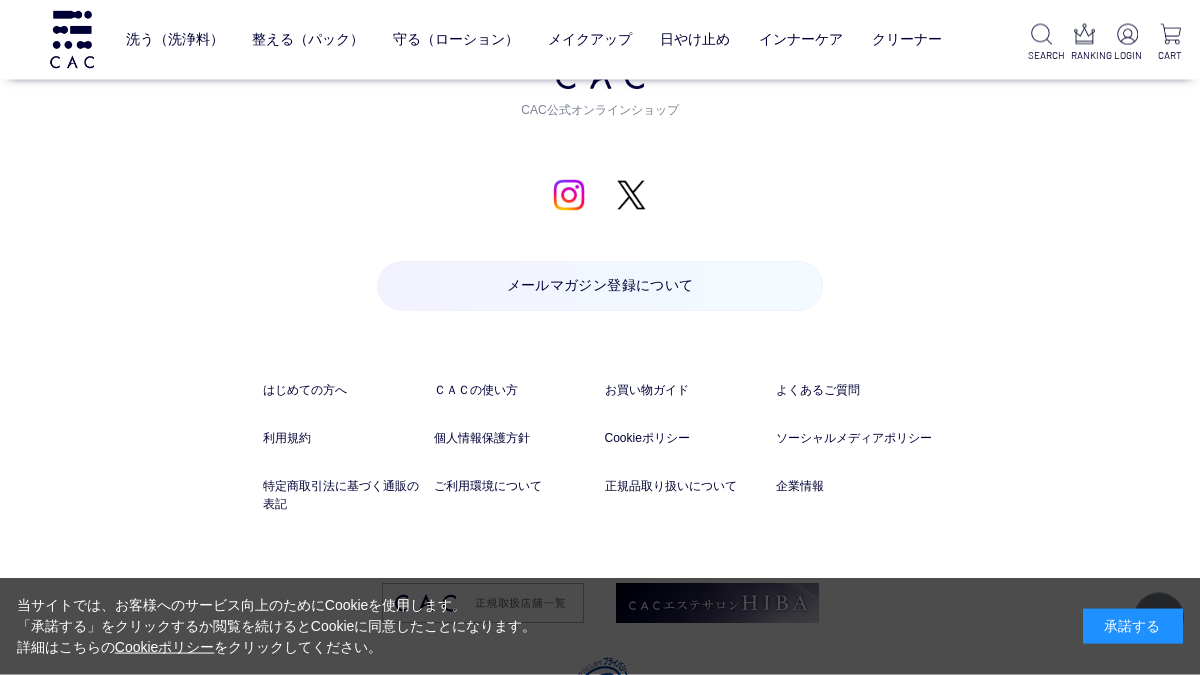 click at bounding box center (483, 603) 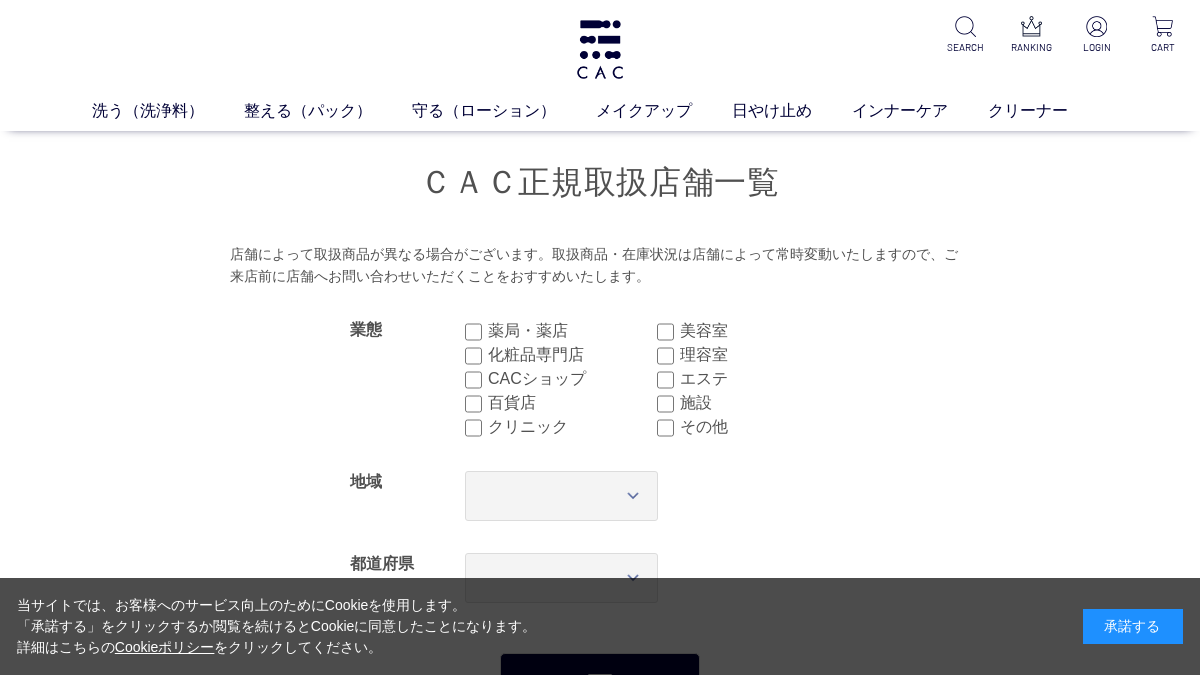 scroll, scrollTop: 0, scrollLeft: 0, axis: both 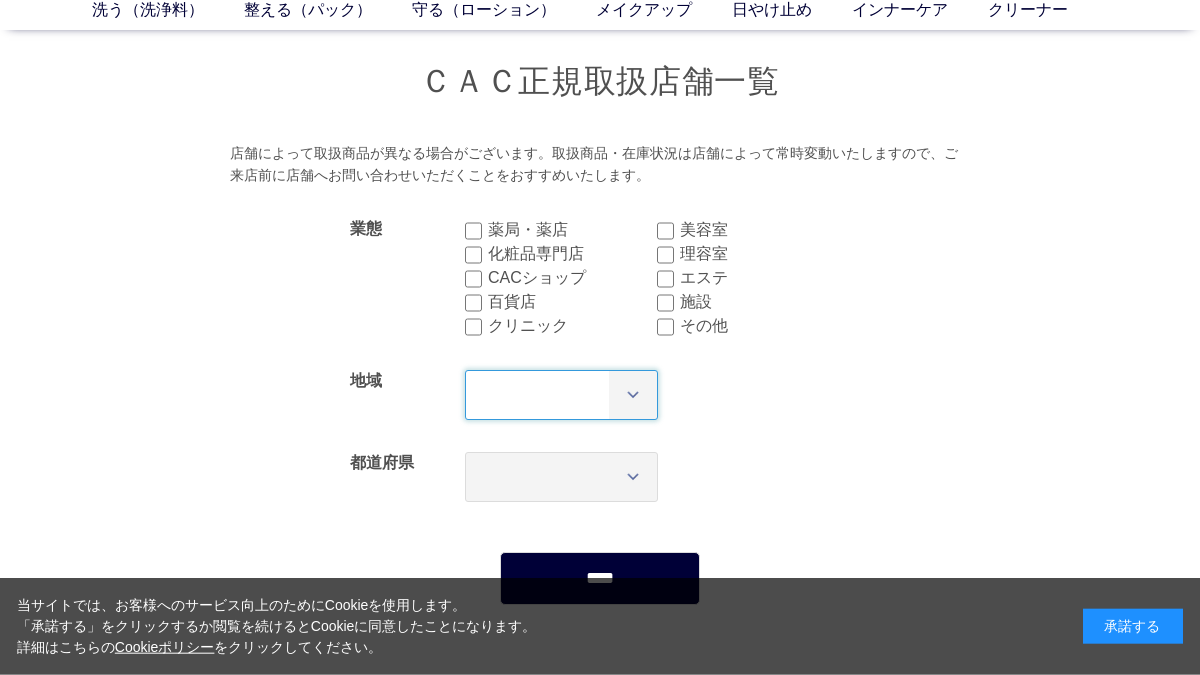 click on "*** **** **** **** **** **** **** ****" at bounding box center [561, 395] 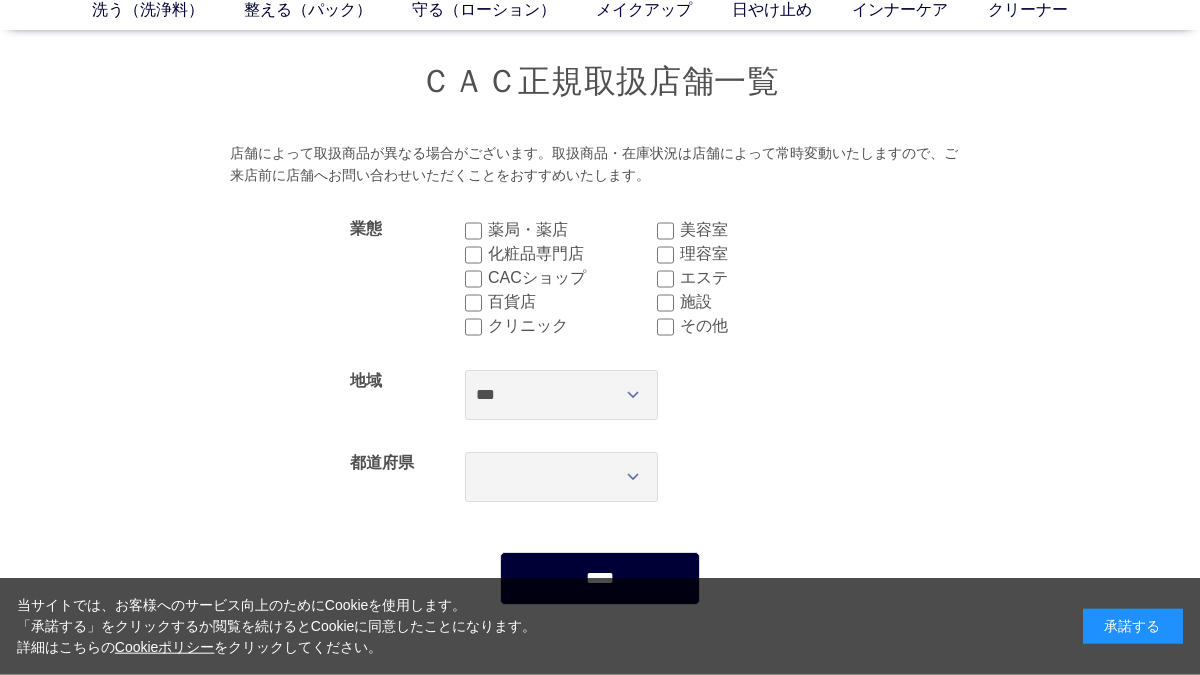 click on "****" at bounding box center (600, 578) 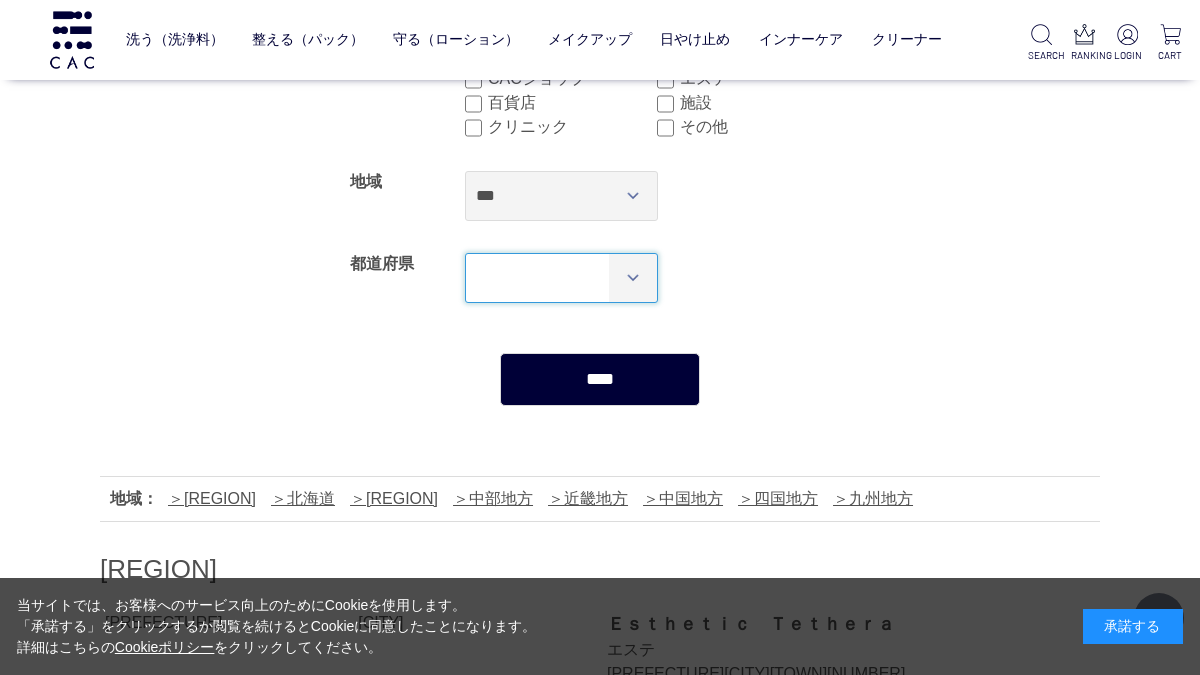 click on "*** *** *** *** *** *** *** *** *** *** *** *** **** *** *** *** *** *** *** *** *** *** *** *** *** *** *** **** *** *** *** *** *** *** *** *** *** *** *** *** *** *** **** ***" at bounding box center [561, 278] 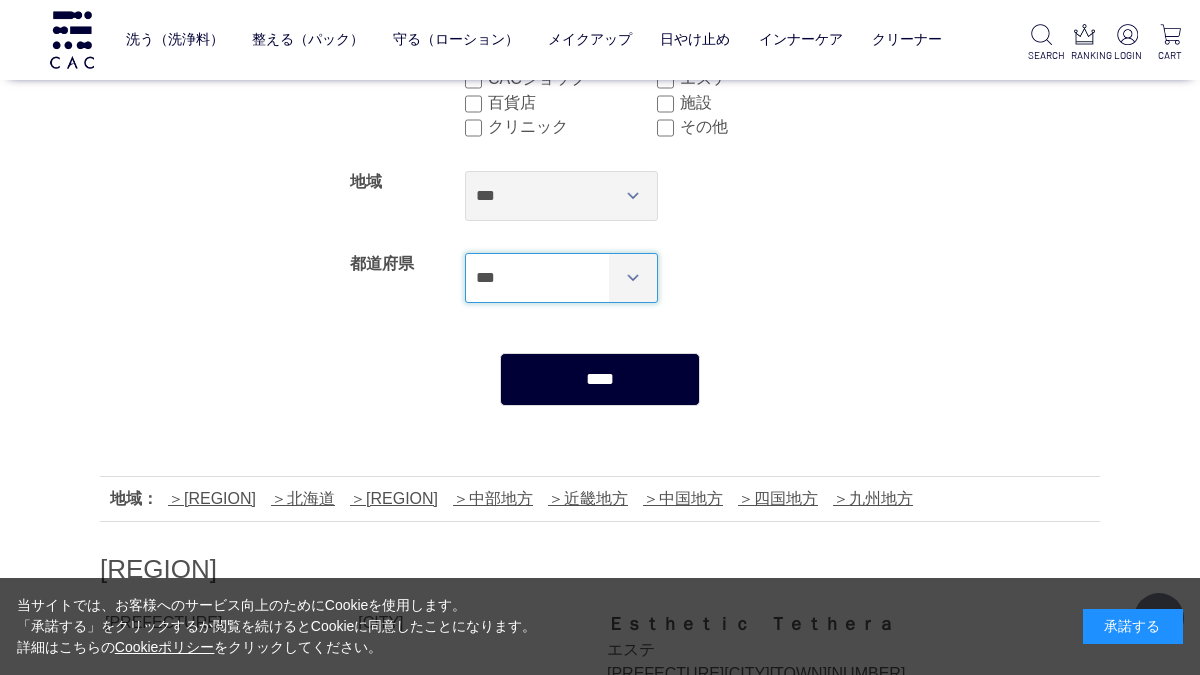 click on "*** *** *** *** *** *** *** *** *** *** *** *** **** *** *** *** *** *** *** *** *** *** *** *** *** *** *** **** *** *** *** *** *** *** *** *** *** *** *** *** *** *** **** ***" at bounding box center [561, 278] 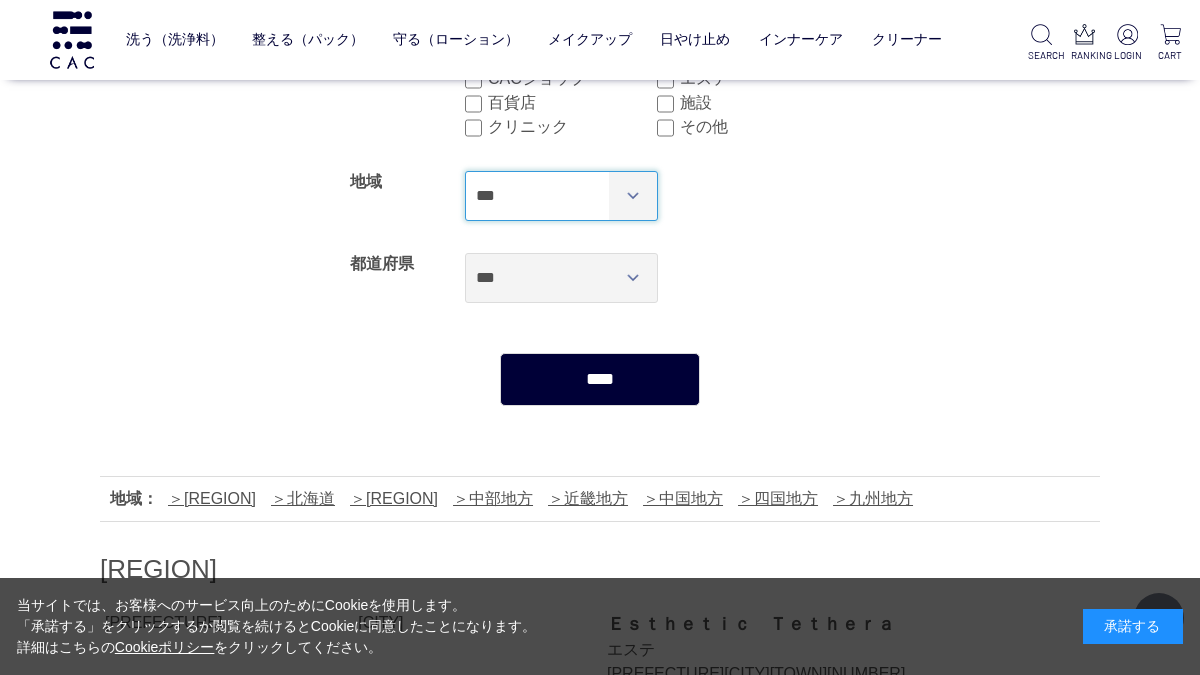 click on "*** **** **** **** **** **** **** ****" at bounding box center [561, 196] 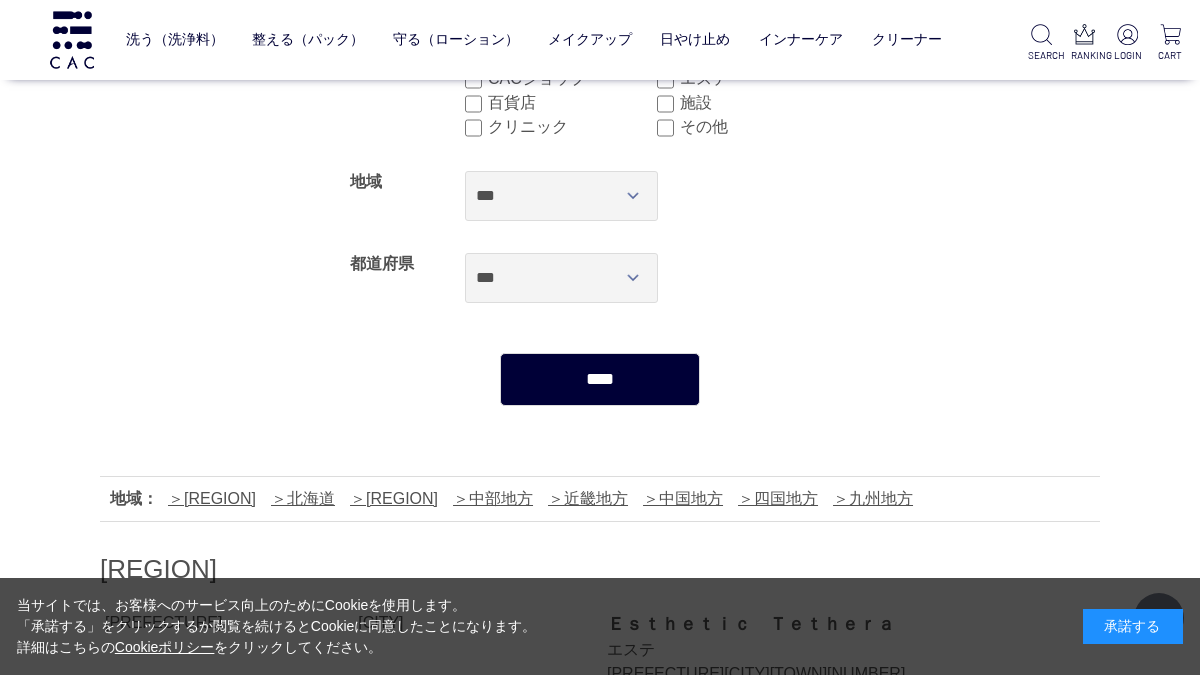 click on "****" at bounding box center [600, 379] 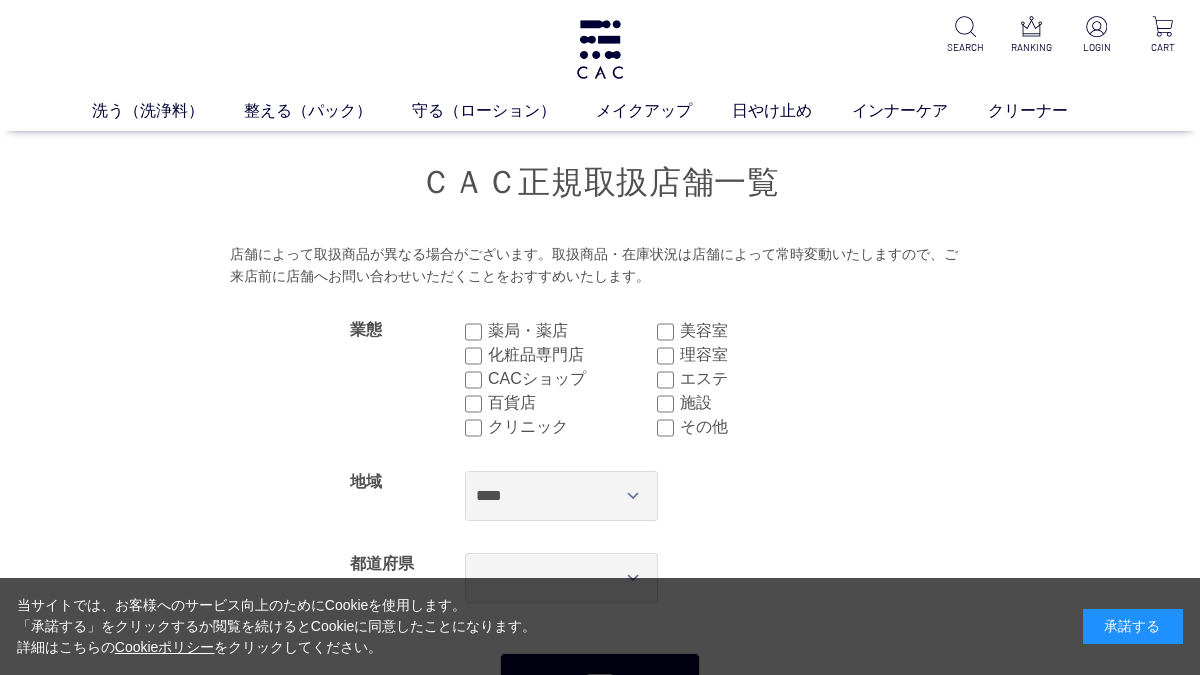 scroll, scrollTop: 0, scrollLeft: 0, axis: both 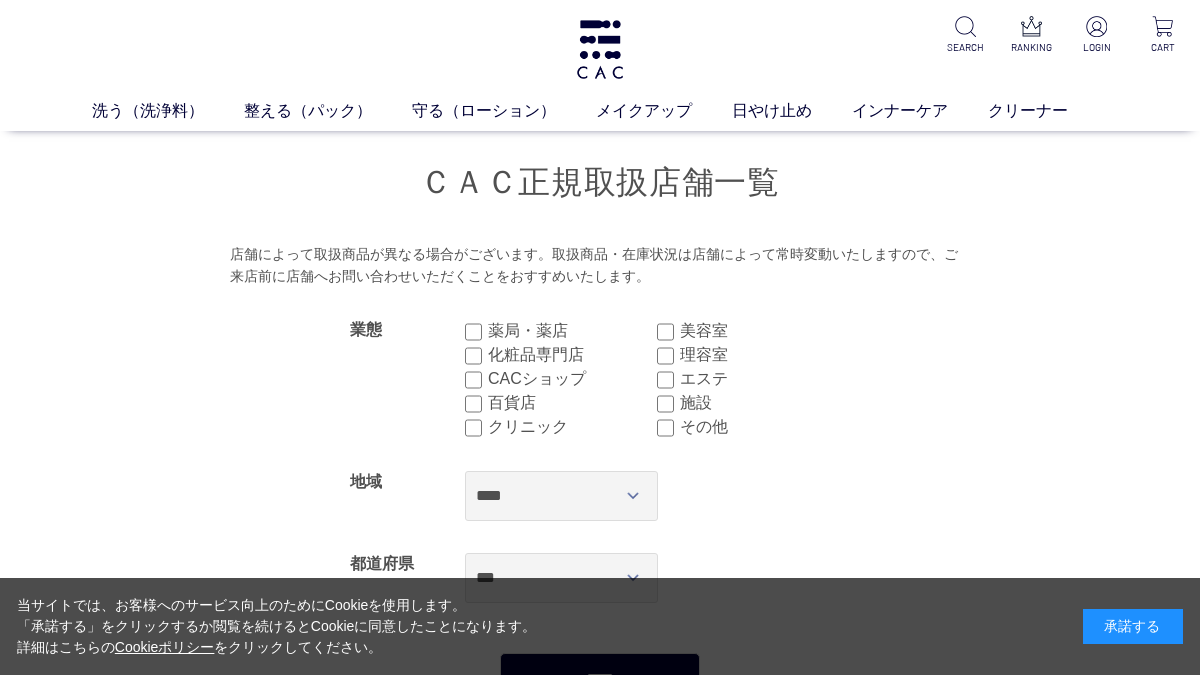select on "***" 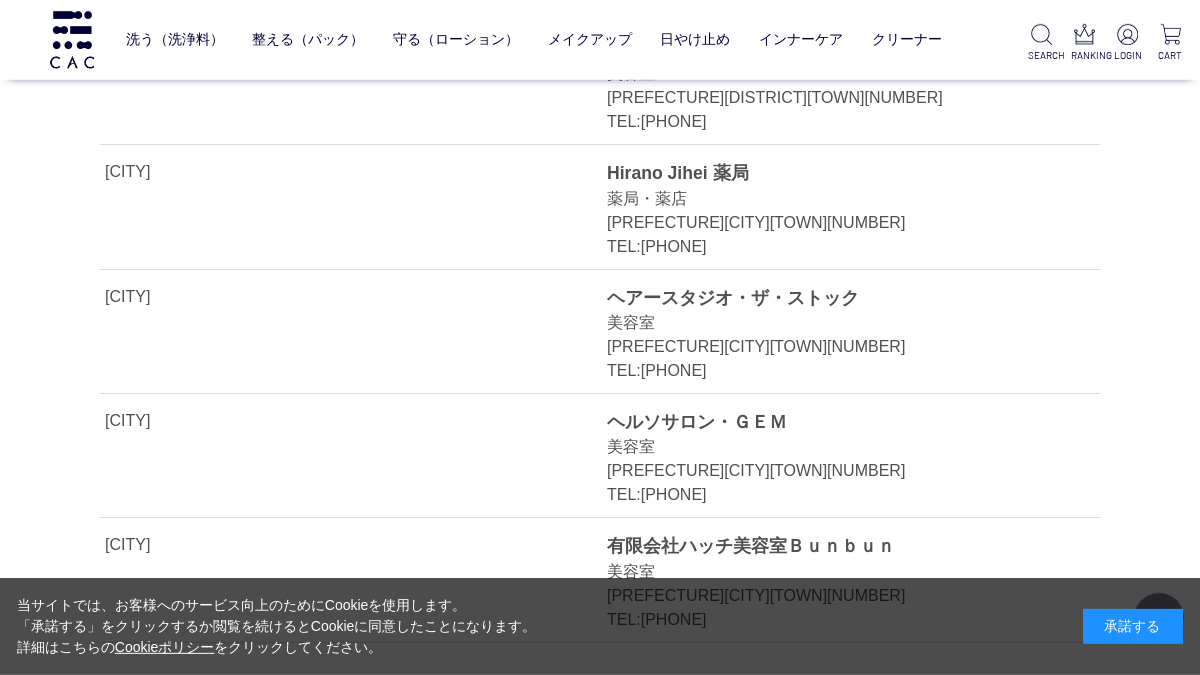 scroll, scrollTop: 2487, scrollLeft: 0, axis: vertical 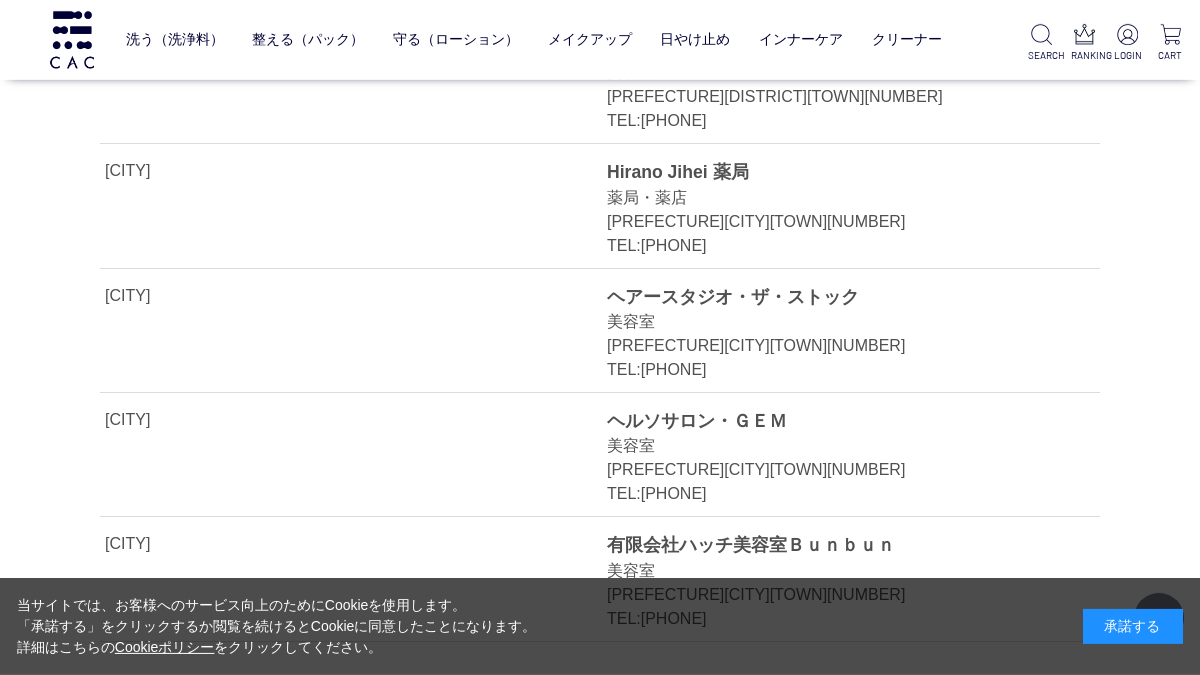 click on "ヘルソサロン・ＧＥＭ" at bounding box center (831, 421) 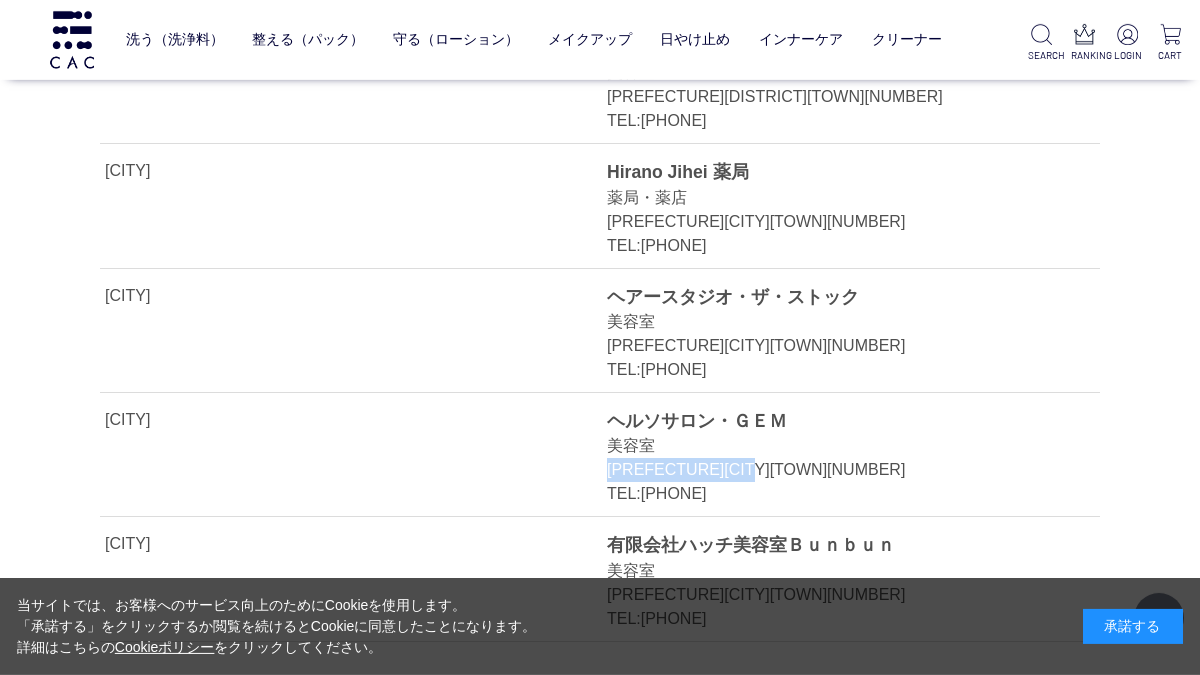 copy on "[PREFECTURE][CITY][TOWN][NUMBER]" 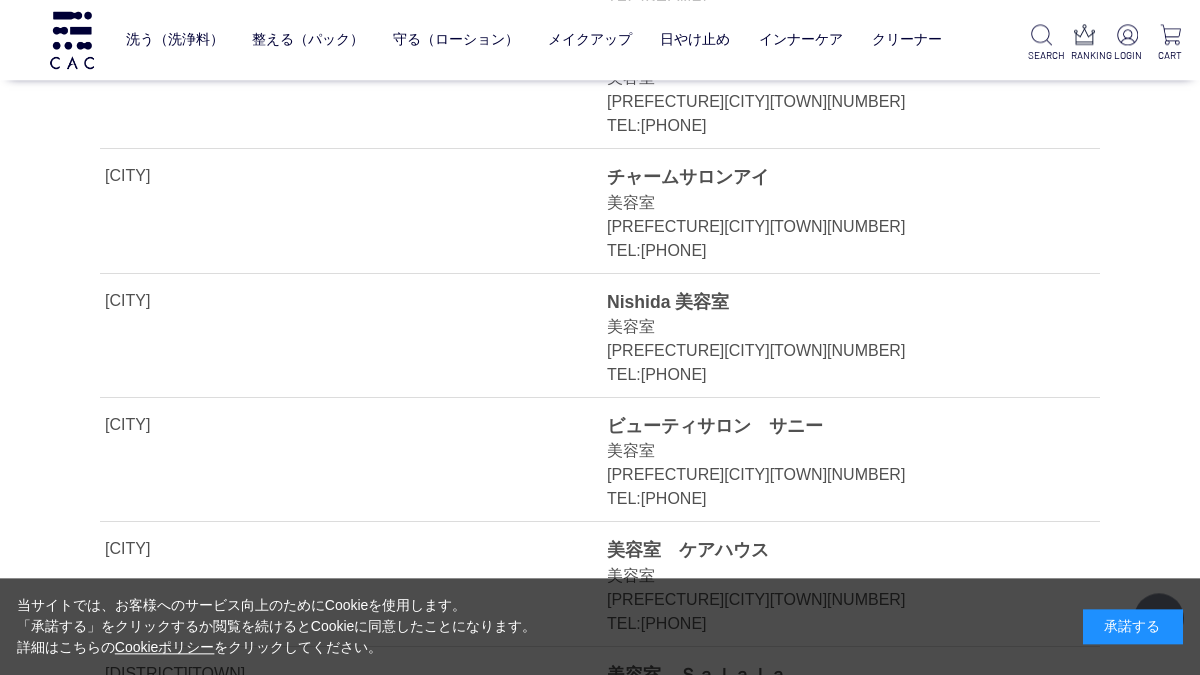 scroll, scrollTop: 1860, scrollLeft: 0, axis: vertical 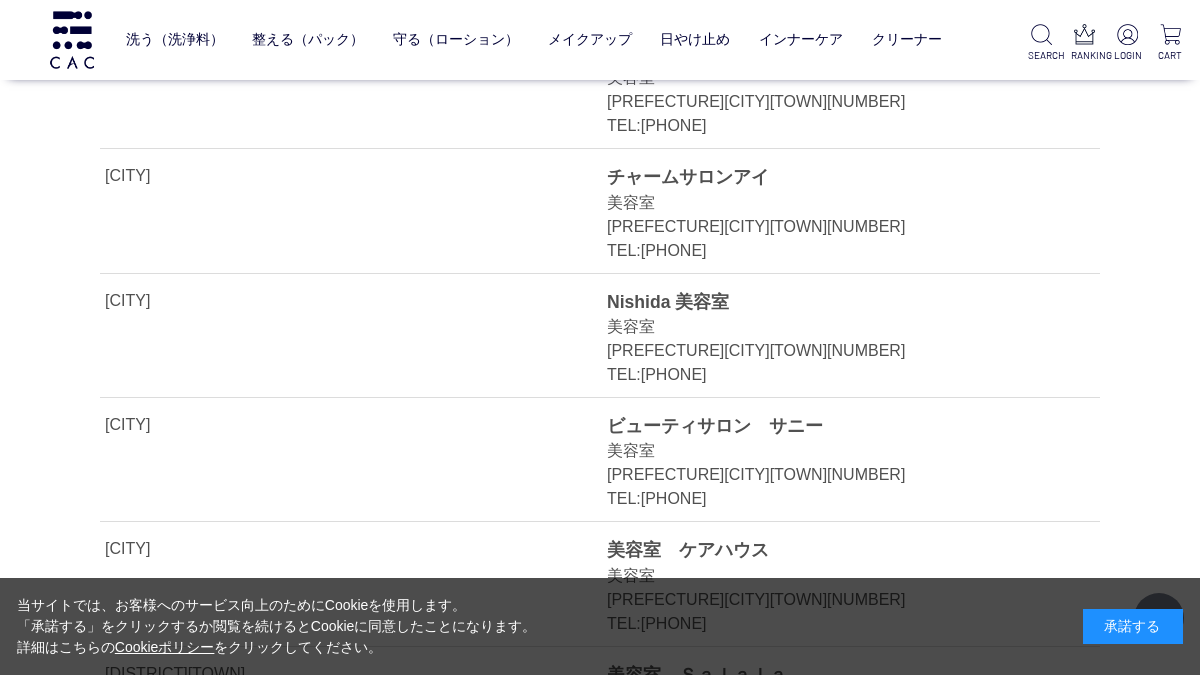 click on "日やけ止め" at bounding box center (695, 39) 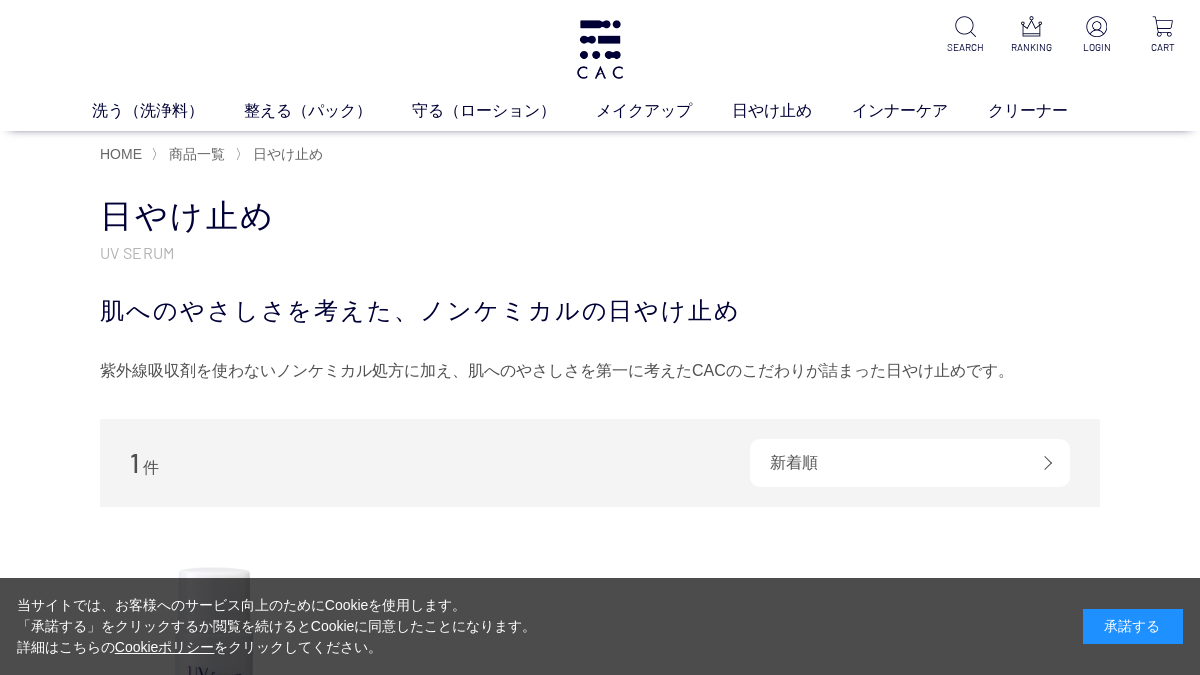 scroll, scrollTop: 0, scrollLeft: 0, axis: both 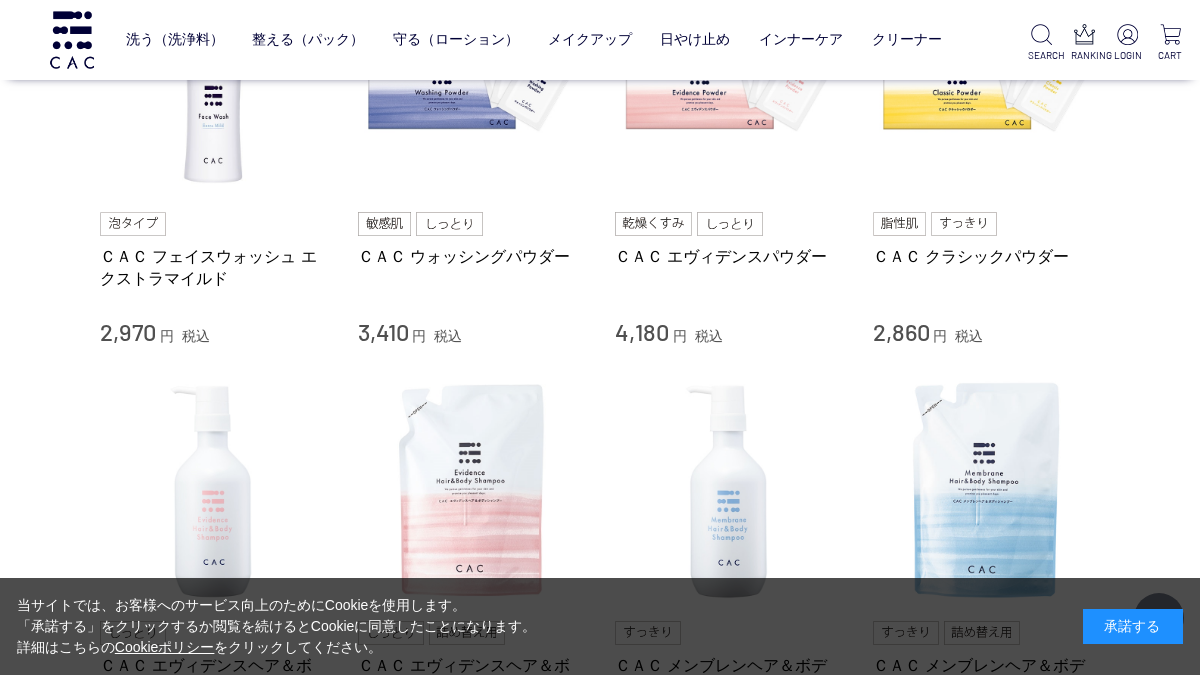click on "整える（パック）" at bounding box center (308, 39) 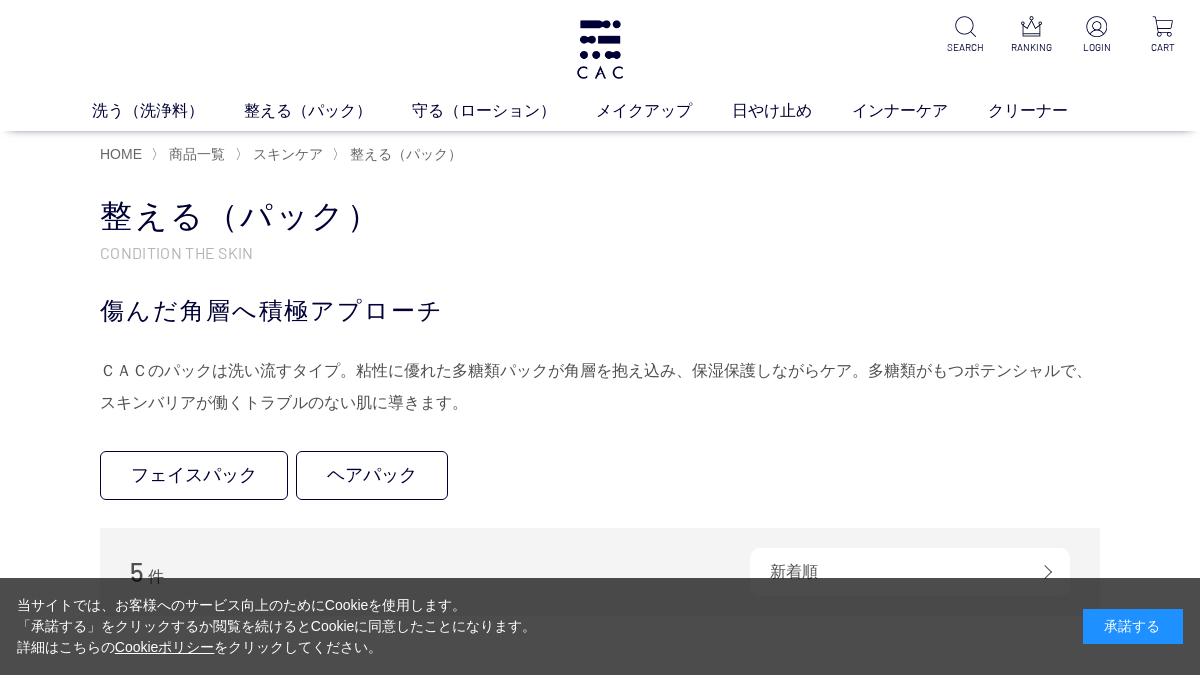 scroll, scrollTop: 0, scrollLeft: 0, axis: both 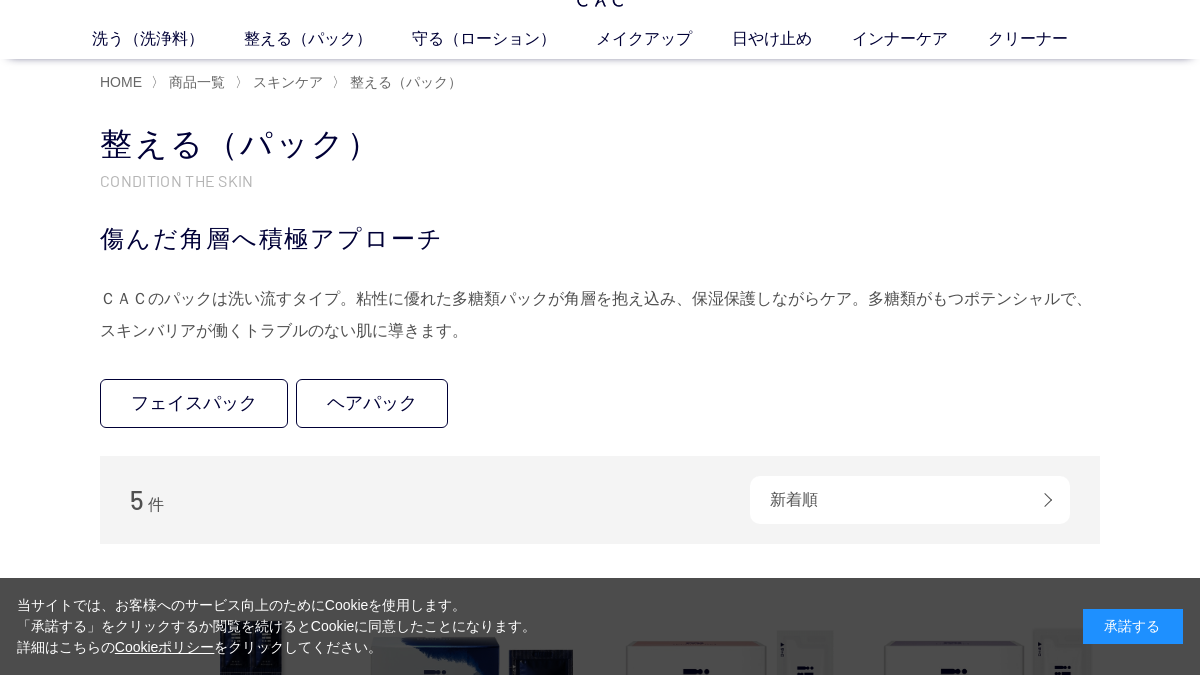 click on "洗う（洗浄料）
液体洗浄料
パウダー洗浄料
泡洗顔料
グッズ
整える（パック）
フェイスパック
ヘアパック
守る（ローション）
保湿化粧水
柔軟化粧水
美容液
ジェル
メイクアップ
ベース
アイ
フェイスカラー
リップ
日やけ止め
インナーケア
クリーナー
SEARCH
RANKING
LOGIN
CART" at bounding box center [600, -7] 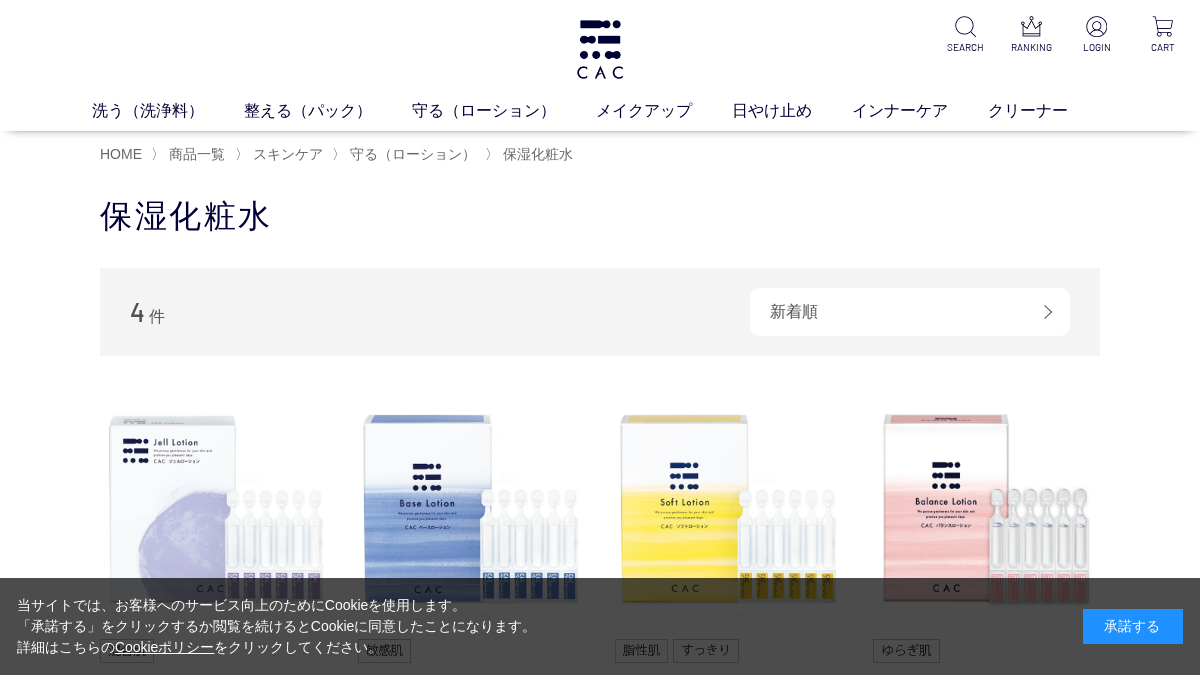 scroll, scrollTop: 0, scrollLeft: 0, axis: both 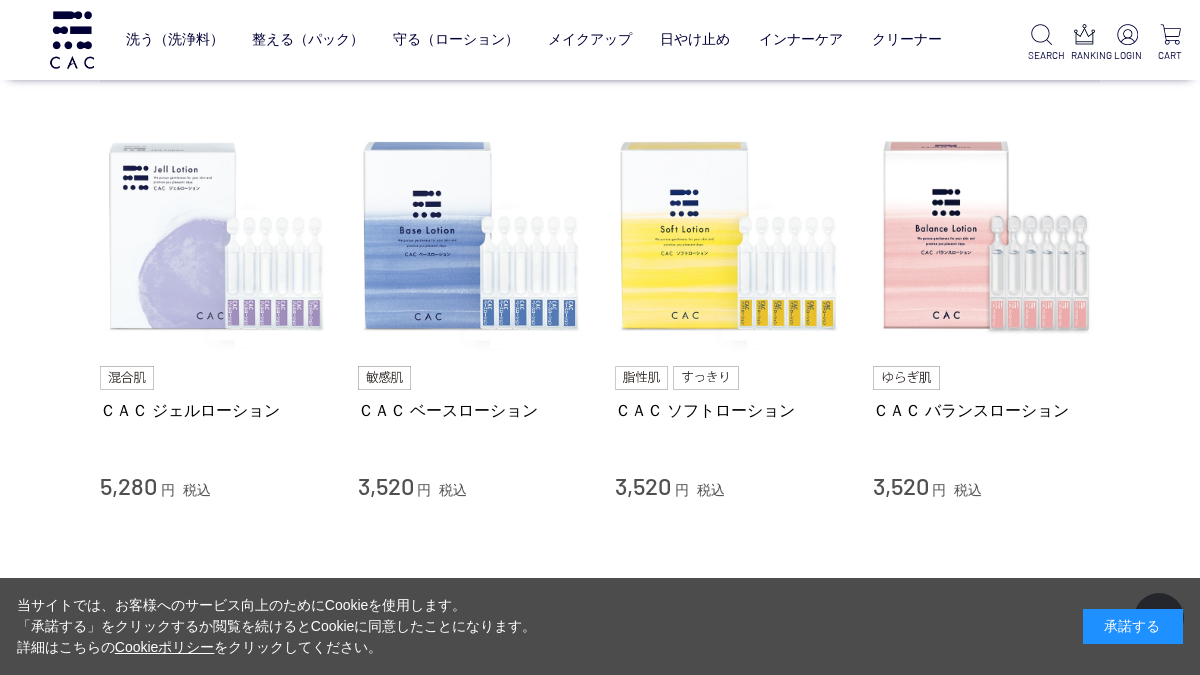click on "メイクアップ" at bounding box center [590, 39] 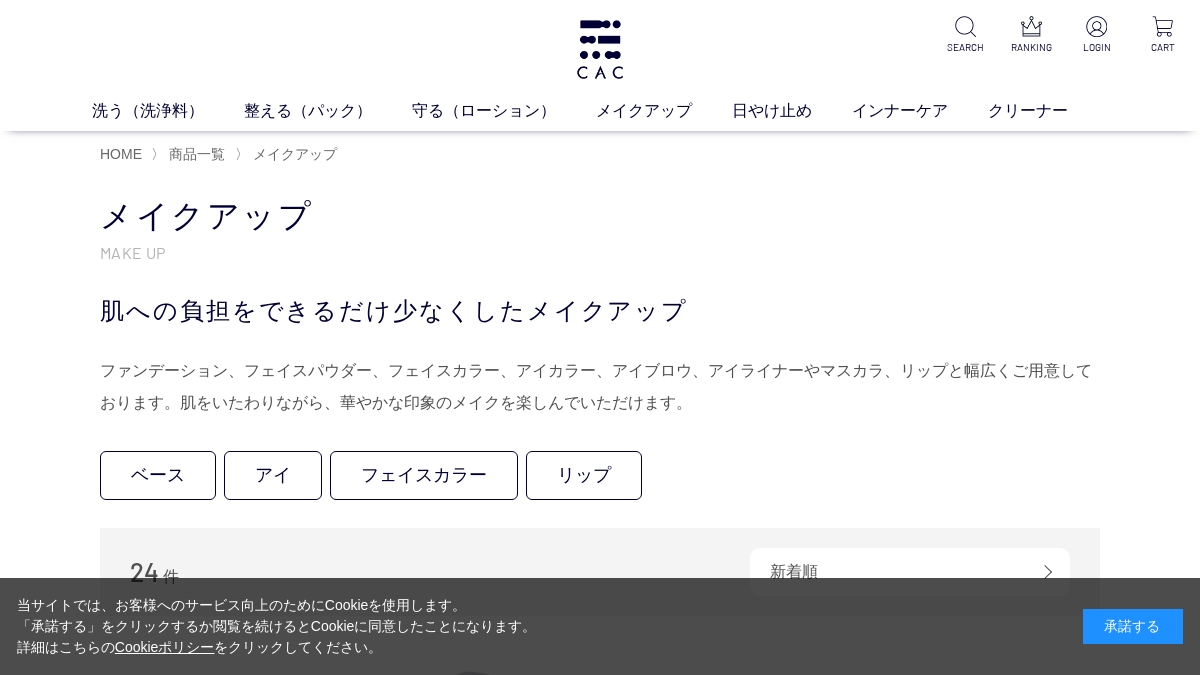 scroll, scrollTop: 0, scrollLeft: 0, axis: both 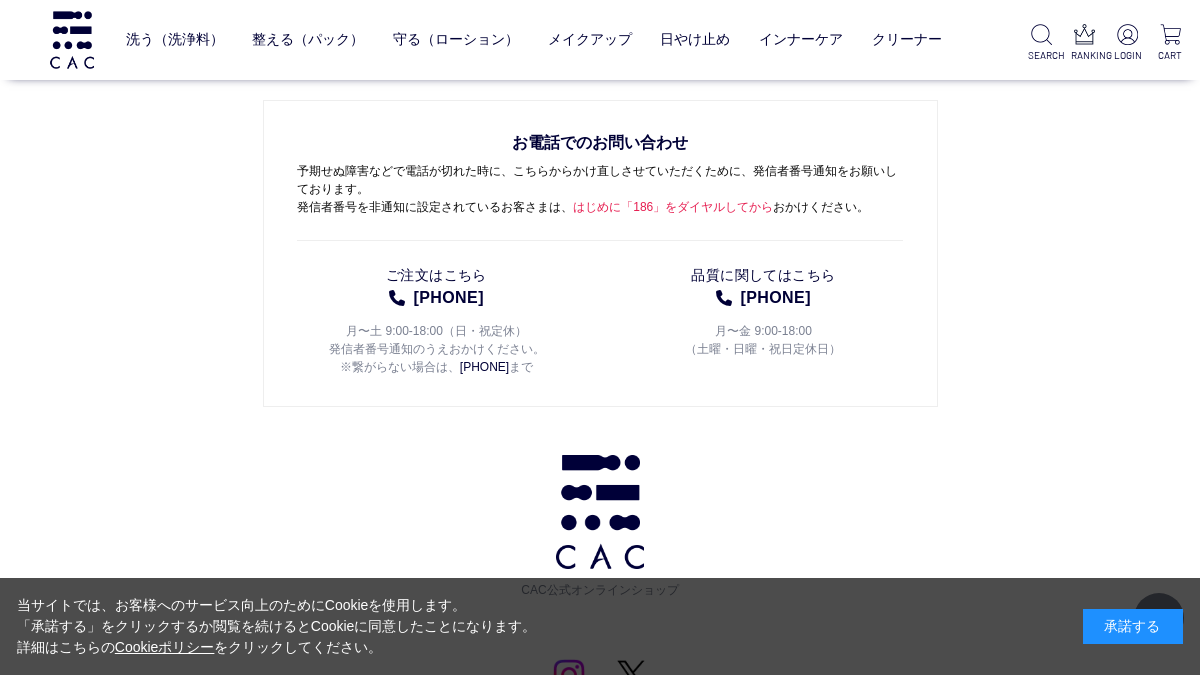 click at bounding box center [1084, 34] 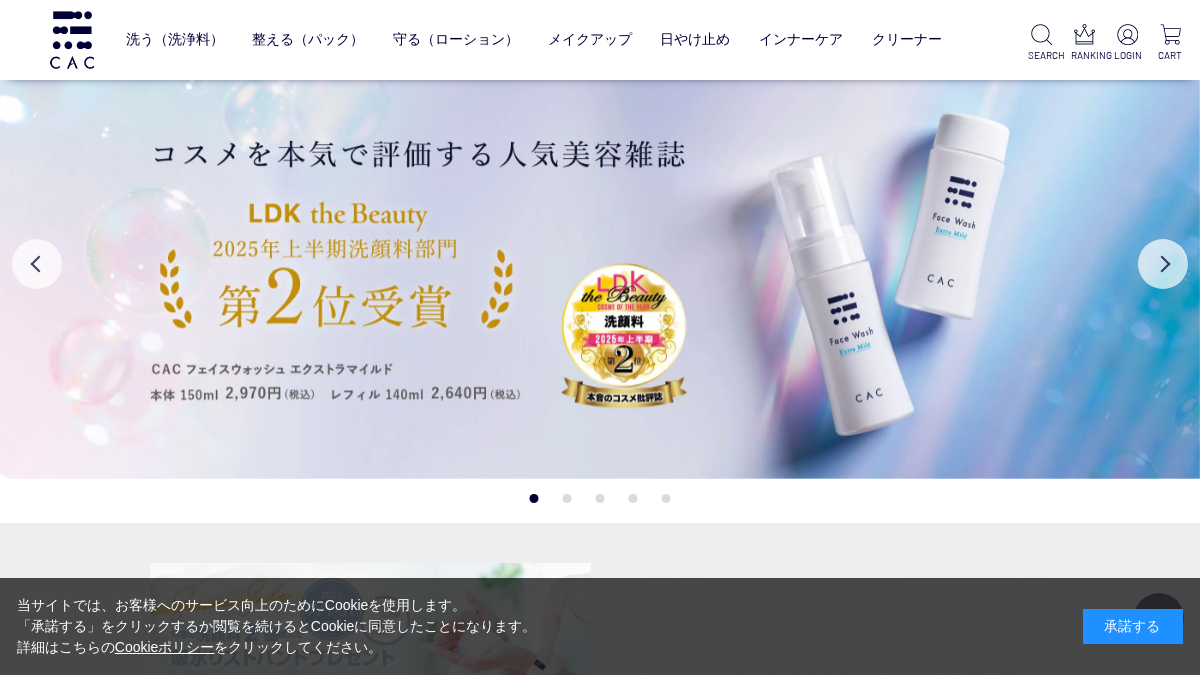 scroll, scrollTop: 2756, scrollLeft: 0, axis: vertical 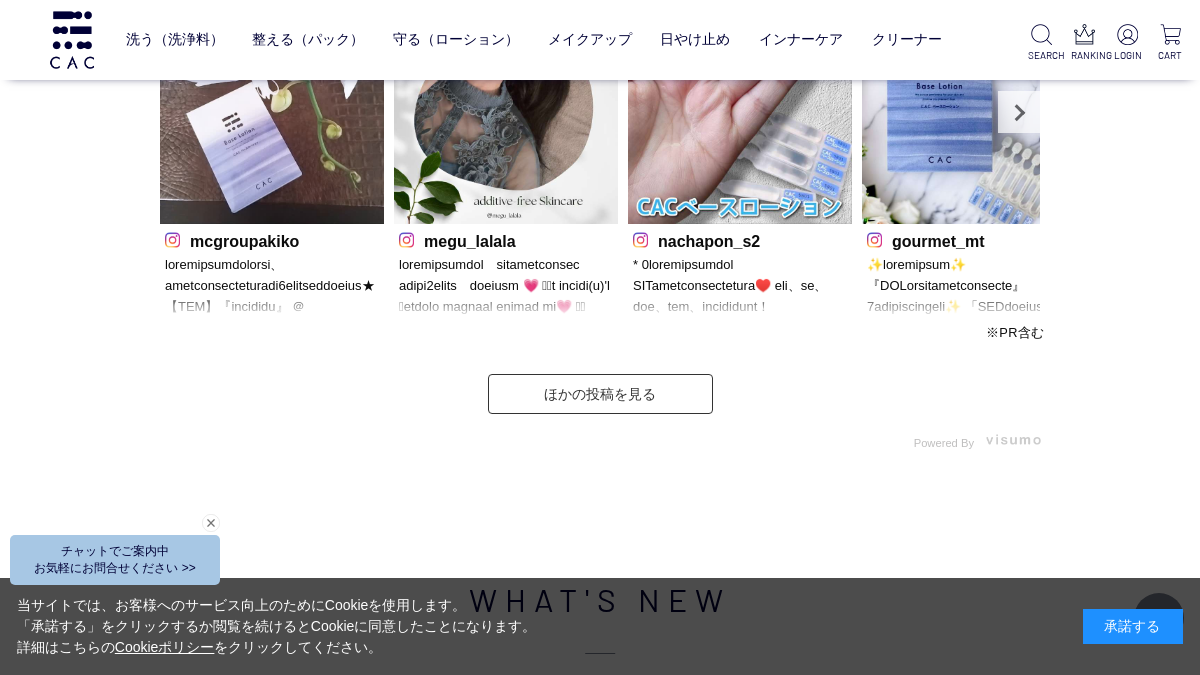 click on "夏季休業のお知らせ" at bounding box center (600, 794) 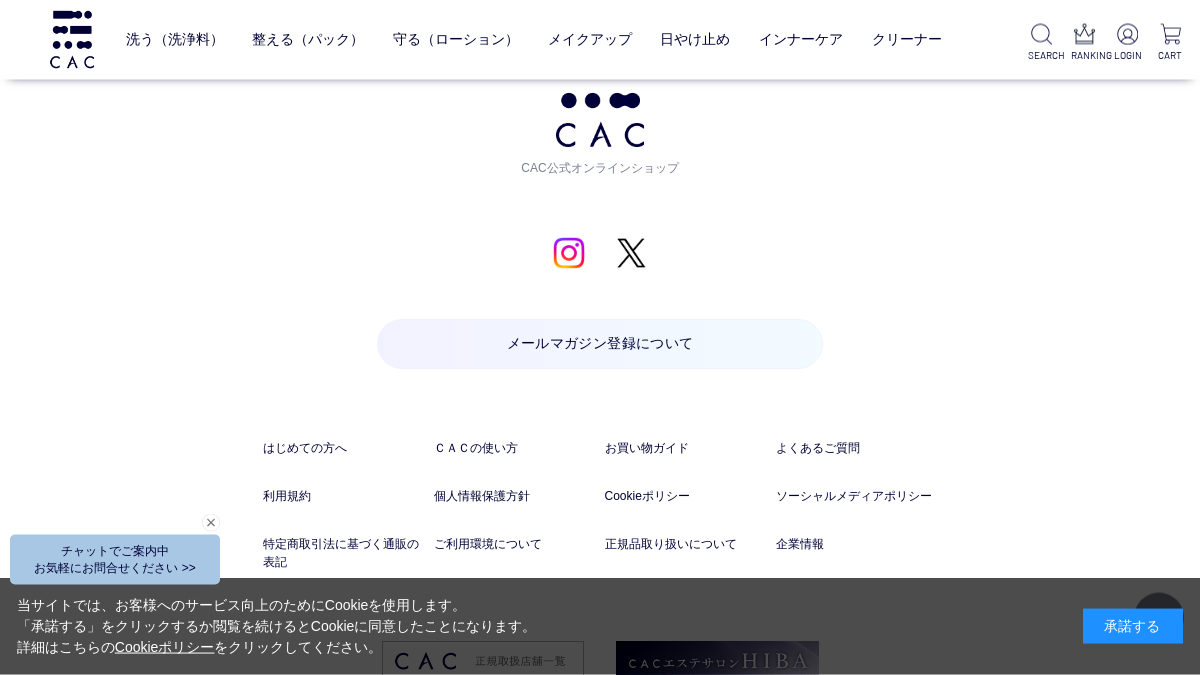 scroll, scrollTop: 9237, scrollLeft: 0, axis: vertical 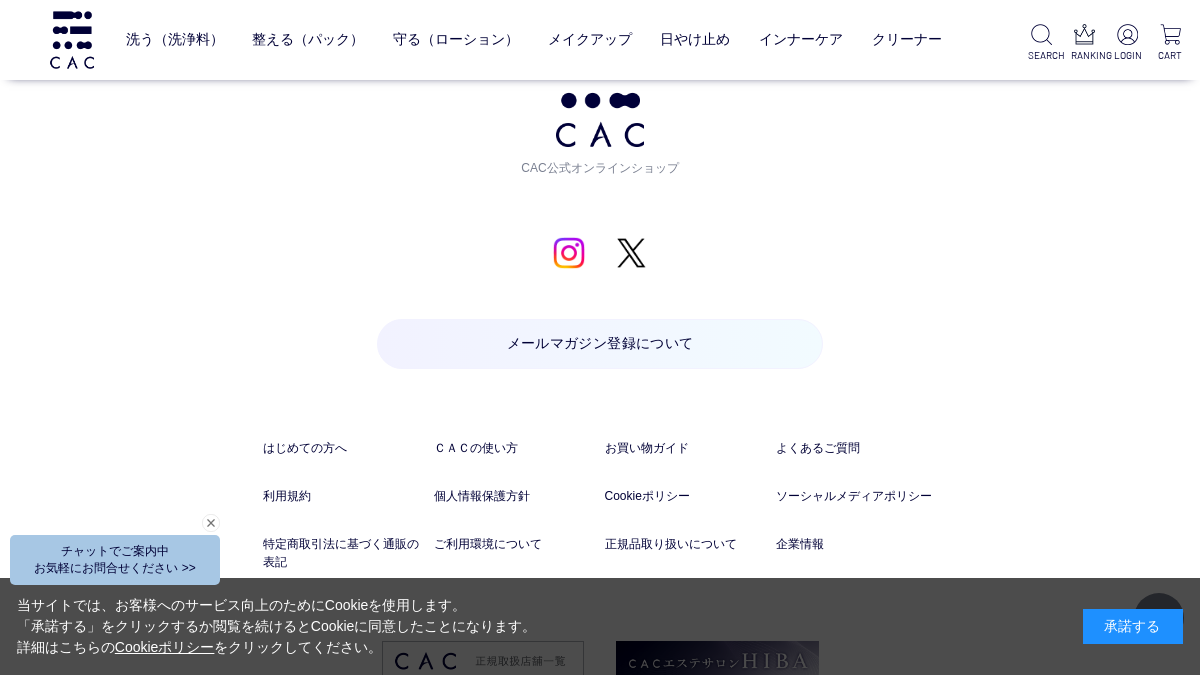 click at bounding box center (569, 253) 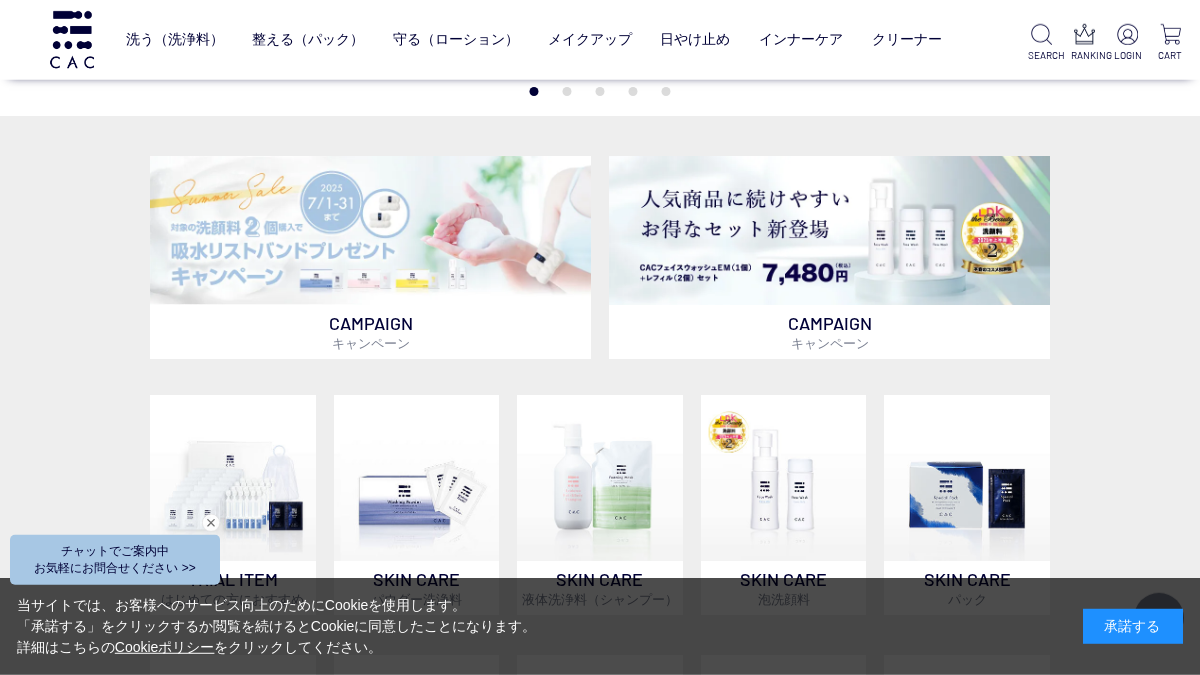 scroll, scrollTop: 408, scrollLeft: 0, axis: vertical 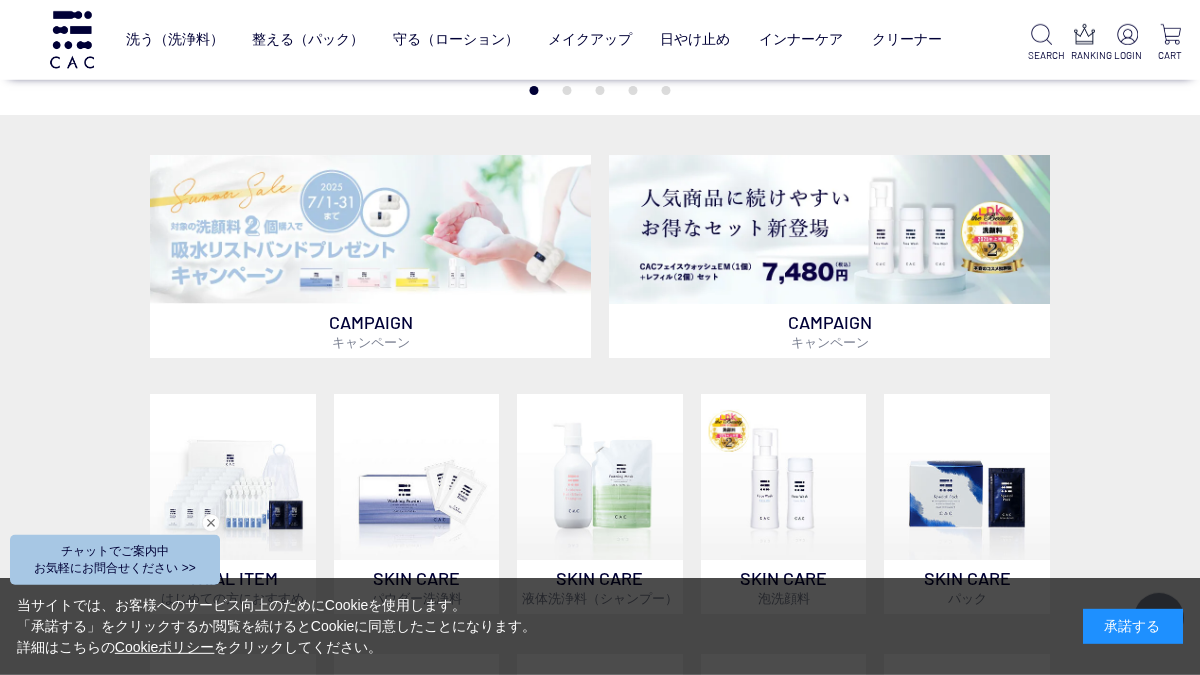 click at bounding box center [370, 230] 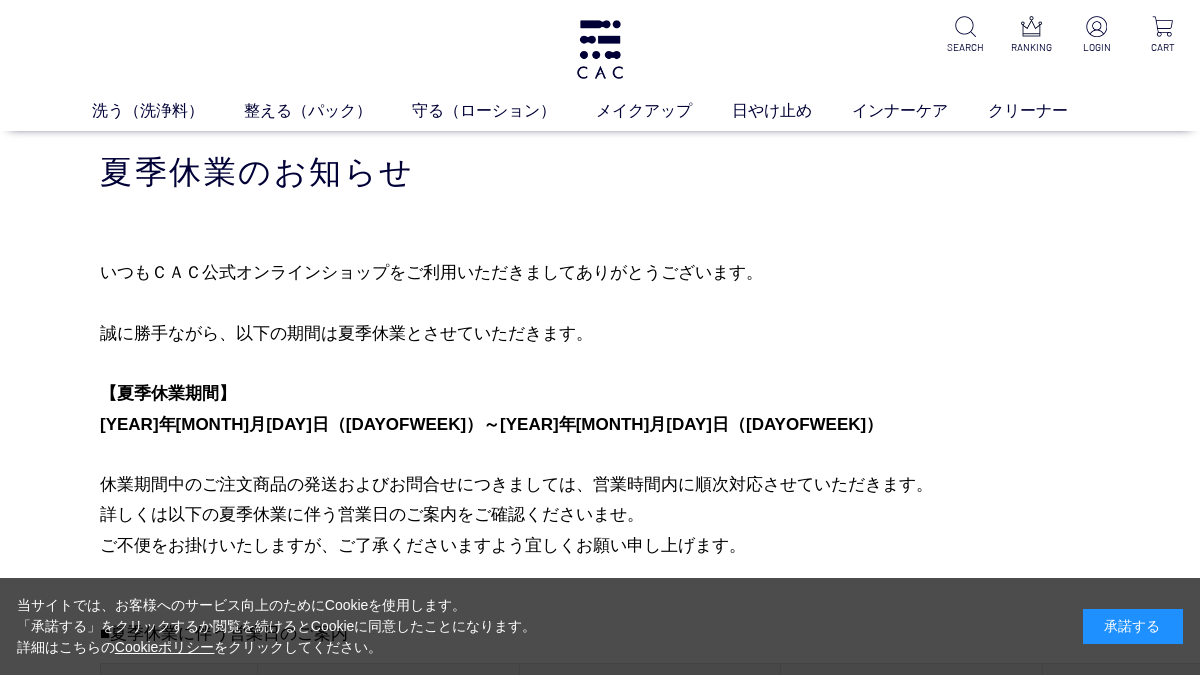 scroll, scrollTop: 0, scrollLeft: 0, axis: both 